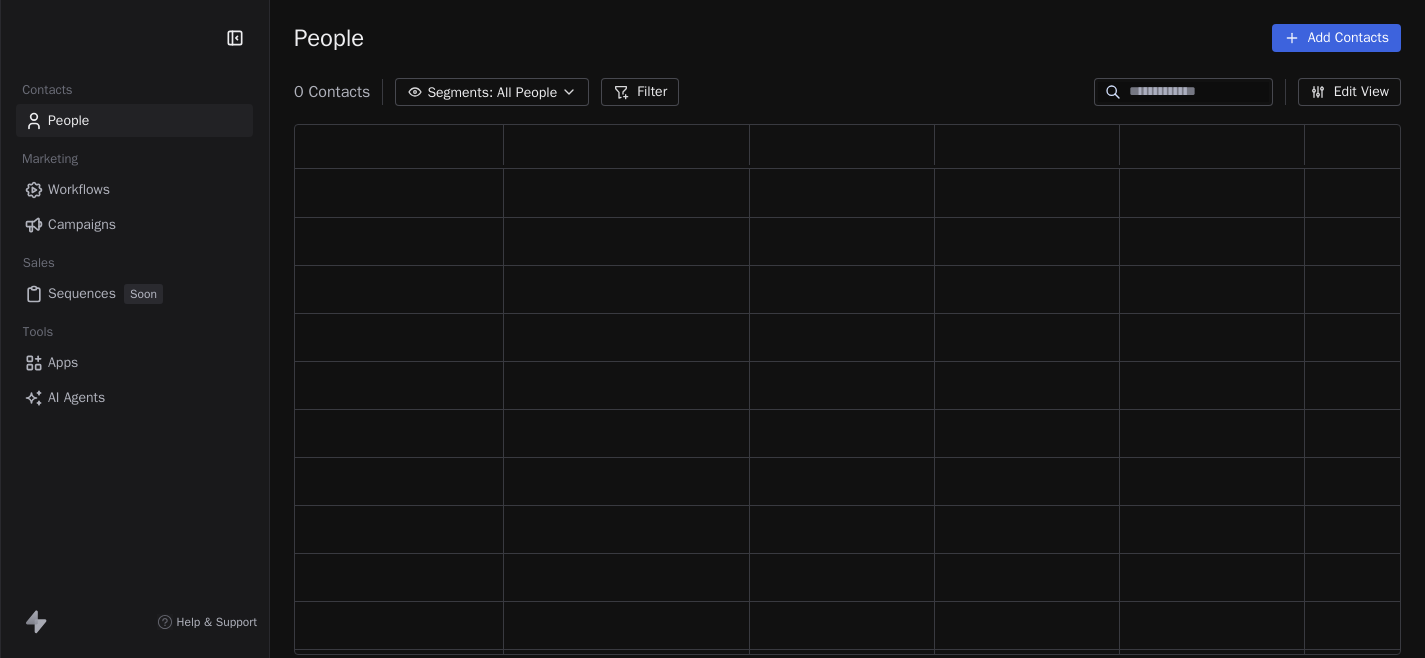 scroll, scrollTop: 0, scrollLeft: 0, axis: both 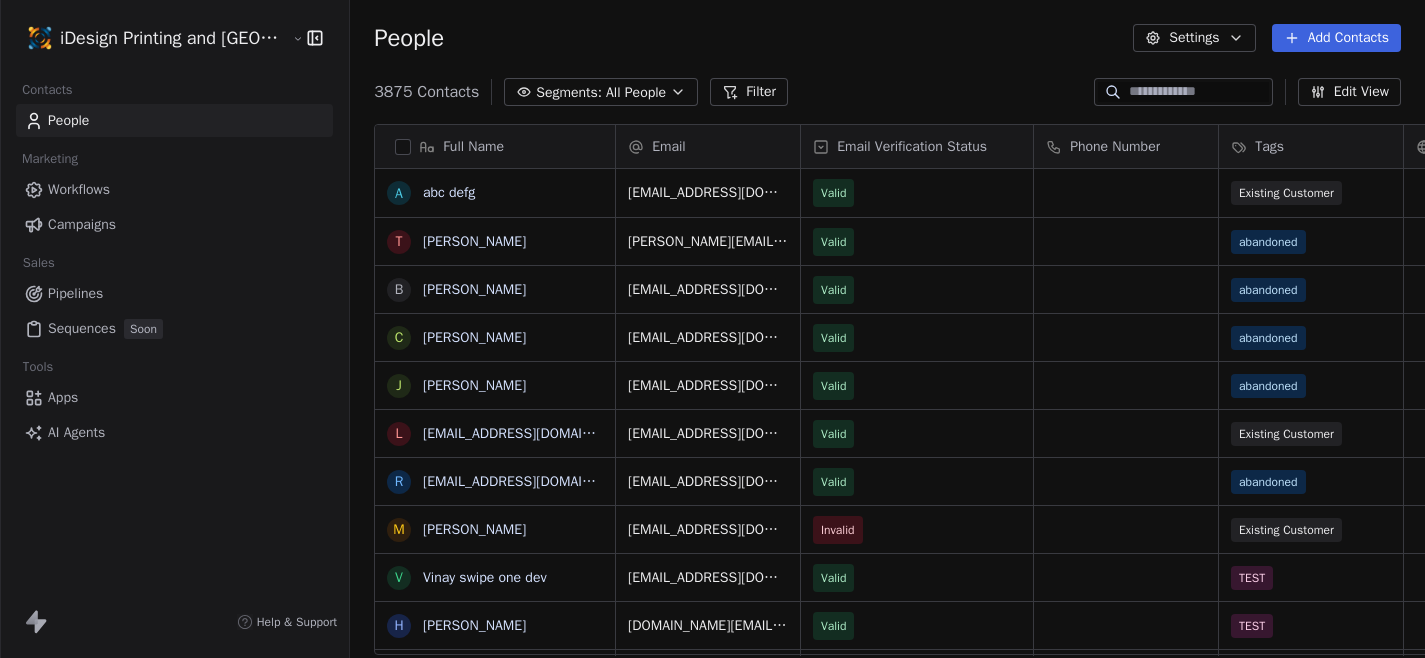 click on "iDesign Printing and Copy Center Contacts People Marketing Workflows Campaigns Sales Pipelines Sequences Soon Tools Apps AI Agents Help & Support People Settings  Add Contacts 3875 Contacts Segments: All People Filter  Edit View Tag Export Full Name a abc defg T [PERSON_NAME] B [PERSON_NAME] C [PERSON_NAME] J [PERSON_NAME] l [EMAIL_ADDRESS][DOMAIN_NAME] r [EMAIL_ADDRESS][DOMAIN_NAME] M [PERSON_NAME] V [PERSON_NAME] swipe one dev H [PERSON_NAME] v [EMAIL_ADDRESS][DOMAIN_NAME] [PERSON_NAME] [PERSON_NAME][EMAIL_ADDRESS][DOMAIN_NAME] [PERSON_NAME] N [PERSON_NAME] M [PERSON_NAME] M [PERSON_NAME] c [PERSON_NAME][EMAIL_ADDRESS][DOMAIN_NAME] T [PERSON_NAME] b [EMAIL_ADDRESS][DOMAIN_NAME] c [EMAIL_ADDRESS][DOMAIN_NAME] Н Неизвестно Неизвестно, На Ваш кошелек поступили средства. Балланс   кошелька 240.71$. Торопись израсходовать до 4 декабря. Активировать бонус н a [EMAIL_ADDRESS][DOMAIN_NAME] A Е d [EMAIL_ADDRESS][DOMAIN_NAME] d [PERSON_NAME][DOMAIN_NAME][EMAIL_ADDRESS][PERSON_NAME][DOMAIN_NAME] t [EMAIL_ADDRESS][DOMAIN_NAME] i a n c Email Tags" at bounding box center [712, 329] 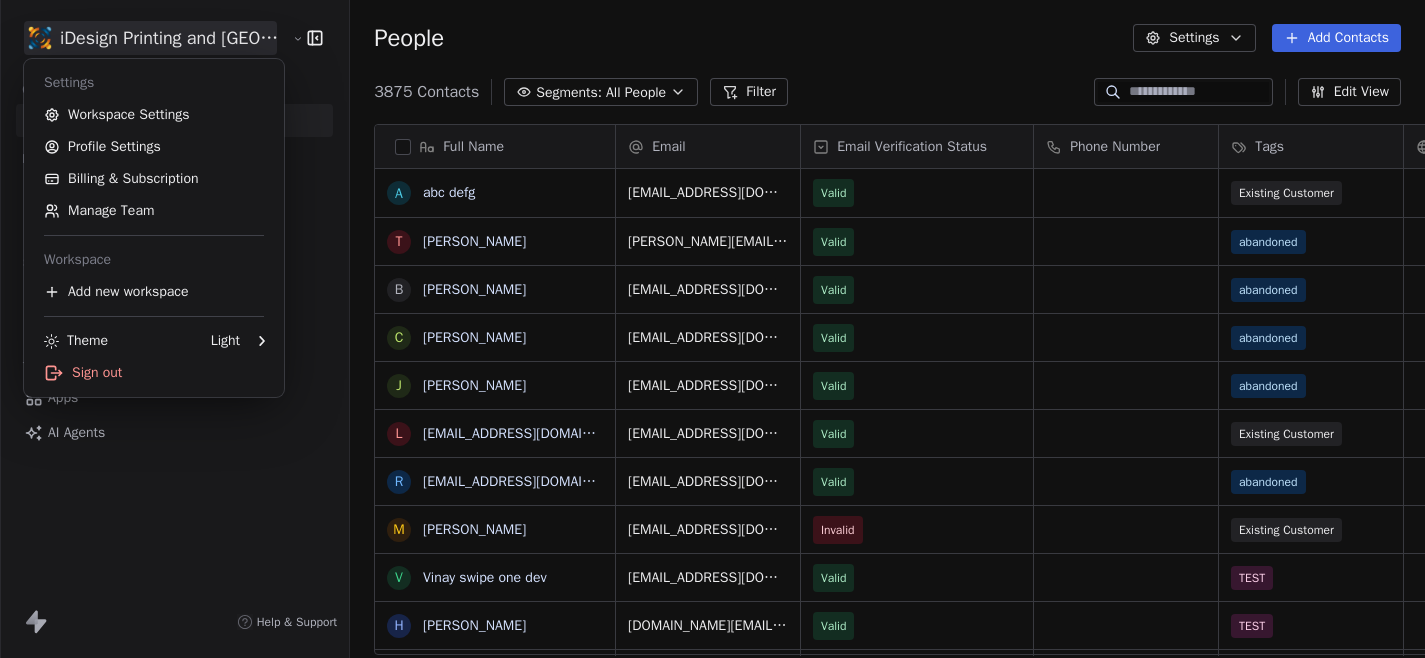 click on "iDesign Printing and Copy Center Contacts People Marketing Workflows Campaigns Sales Pipelines Sequences Soon Tools Apps AI Agents Help & Support People Settings  Add Contacts 3875 Contacts Segments: All People Filter  Edit View Tag Export Full Name a abc defg T [PERSON_NAME] B [PERSON_NAME] C [PERSON_NAME] J [PERSON_NAME] l [EMAIL_ADDRESS][DOMAIN_NAME] r [EMAIL_ADDRESS][DOMAIN_NAME] M [PERSON_NAME] V [PERSON_NAME] swipe one dev H [PERSON_NAME] v [EMAIL_ADDRESS][DOMAIN_NAME] [PERSON_NAME] [PERSON_NAME][EMAIL_ADDRESS][DOMAIN_NAME] [PERSON_NAME] N [PERSON_NAME] M [PERSON_NAME] M [PERSON_NAME] c [PERSON_NAME][EMAIL_ADDRESS][DOMAIN_NAME] T [PERSON_NAME] b [EMAIL_ADDRESS][DOMAIN_NAME] c [EMAIL_ADDRESS][DOMAIN_NAME] Н Неизвестно Неизвестно, На Ваш кошелек поступили средства. Балланс   кошелька 240.71$. Торопись израсходовать до 4 декабря. Активировать бонус н a [EMAIL_ADDRESS][DOMAIN_NAME] A Е d [EMAIL_ADDRESS][DOMAIN_NAME] d [PERSON_NAME][DOMAIN_NAME][EMAIL_ADDRESS][PERSON_NAME][DOMAIN_NAME] t [EMAIL_ADDRESS][DOMAIN_NAME] i a n c Email Tags" at bounding box center [712, 329] 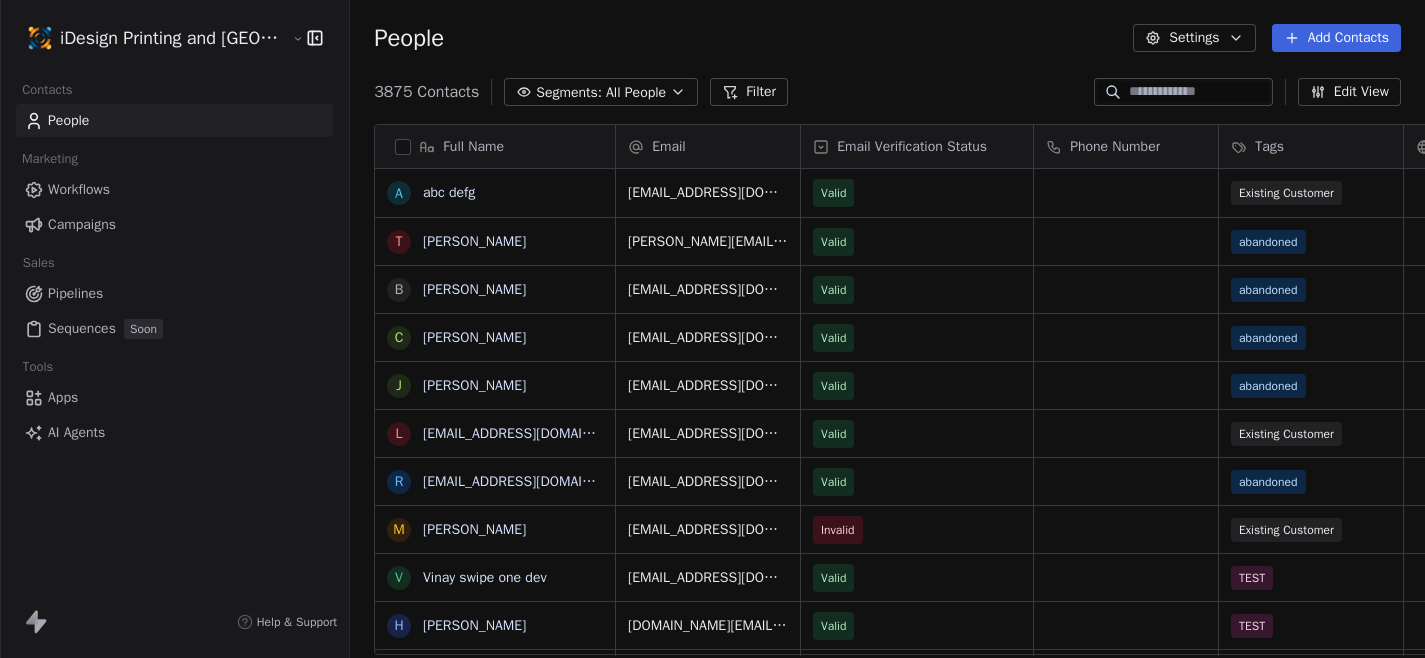 click on "Campaigns" at bounding box center (82, 224) 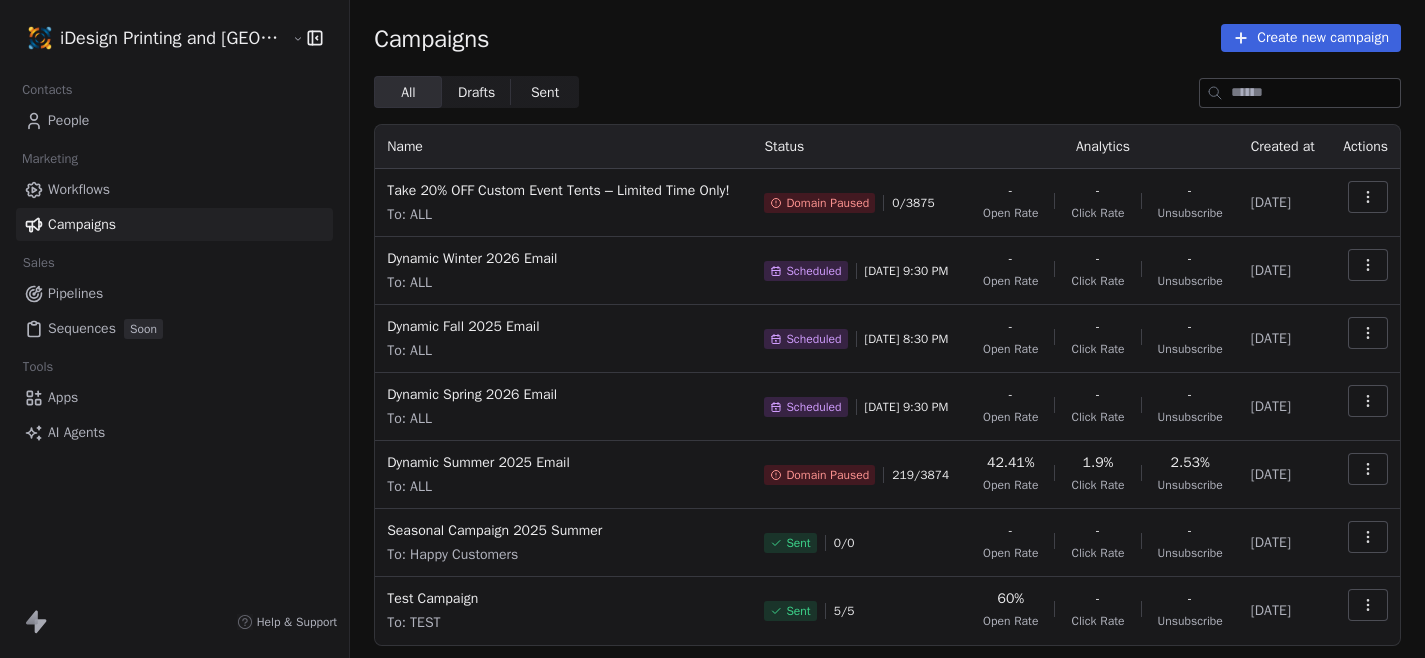 click at bounding box center [1368, 197] 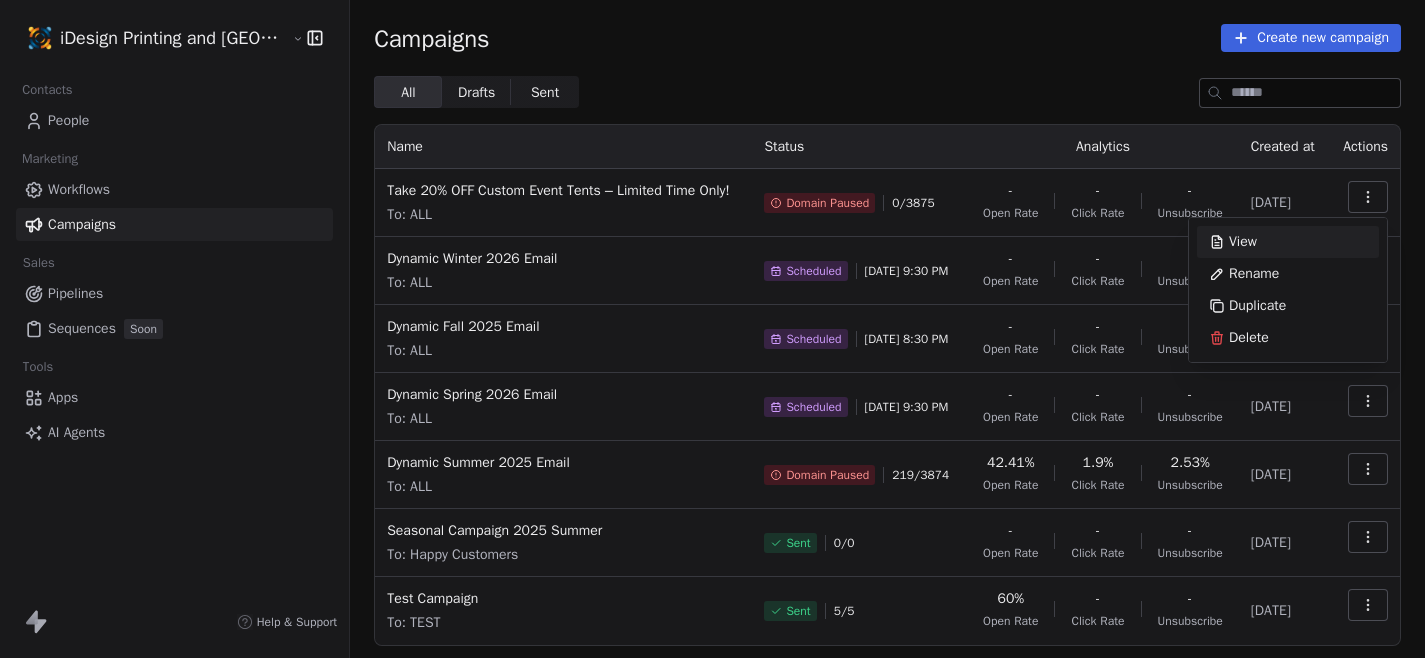 click on "iDesign Printing and Copy Center Contacts People Marketing Workflows Campaigns Sales Pipelines Sequences Soon Tools Apps AI Agents Help & Support Campaigns  Create new campaign All All Drafts Drafts Sent Sent Name Status Analytics Created at Actions Take 20% OFF Custom Event Tents – Limited Time Only! To: ALL Domain Paused 0 / 3875 - Open Rate - Click Rate - Unsubscribe [DATE] Dynamic Winter 2026 Email To: ALL Scheduled [DATE] 9:30 PM - Open Rate - Click Rate - Unsubscribe [DATE] Dynamic Fall 2025 Email To: ALL Scheduled [DATE] 8:30 PM - Open Rate - Click Rate - Unsubscribe [DATE] Dynamic Spring 2026 Email To: ALL Scheduled [DATE] 9:30 PM - Open Rate - Click Rate - Unsubscribe [DATE] Dynamic Summer 2025 Email To: ALL Domain Paused 219 / 3874 42.41% Open Rate 1.9% Click Rate 2.53% Unsubscribe [DATE] Seasonal Campaign 2025 Summer To: Happy Customers Sent 0 / 0 - Open Rate - Click Rate - Unsubscribe [DATE] Test Campaign To: TEST Sent 5 / 5 60% Open Rate - -" at bounding box center (712, 329) 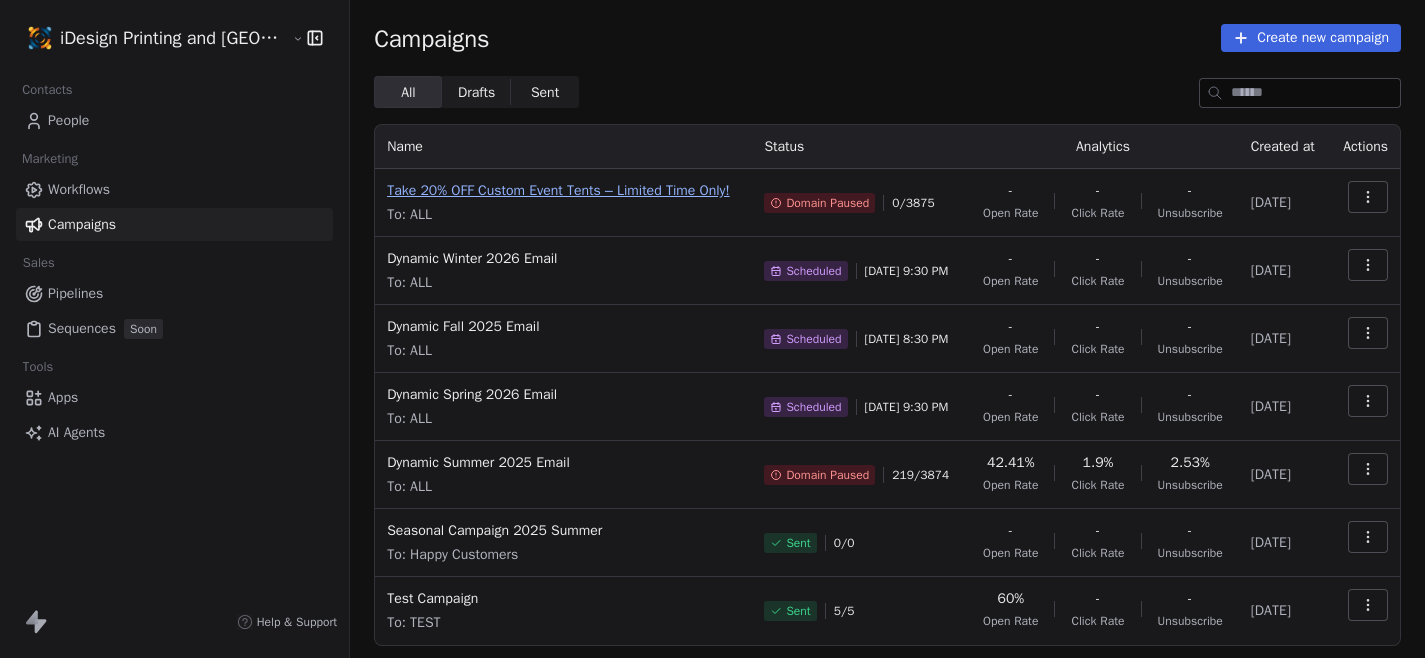 click on "Take 20% OFF Custom Event Tents – Limited Time Only!" at bounding box center (563, 191) 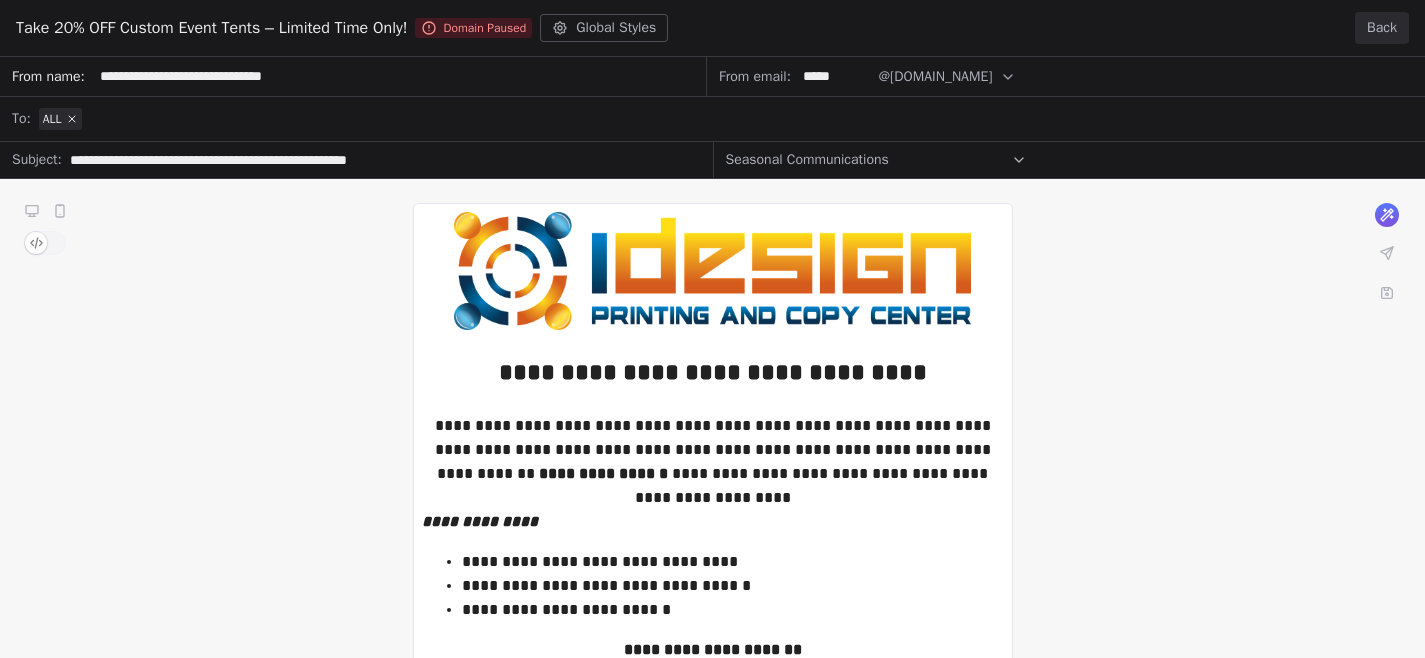 click on "Back" at bounding box center [1382, 28] 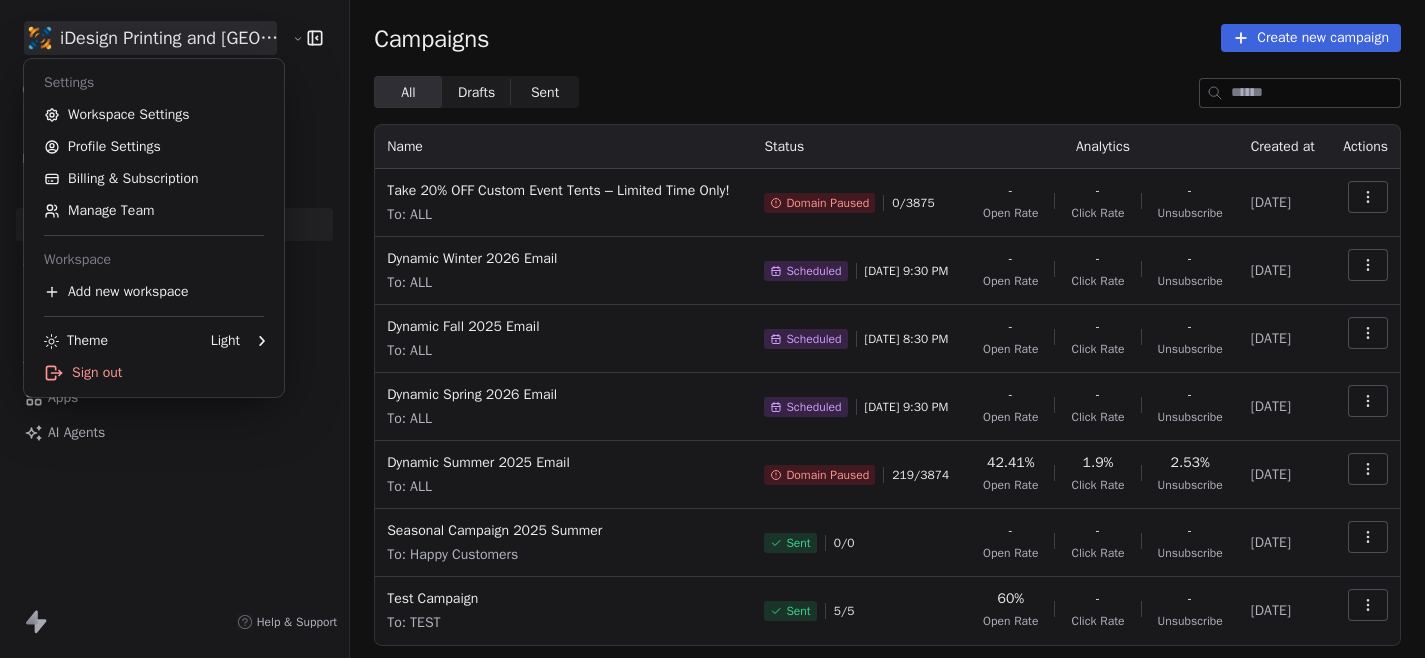 click on "iDesign Printing and Copy Center Contacts People Marketing Workflows Campaigns Sales Pipelines Sequences Soon Tools Apps AI Agents Help & Support Campaigns  Create new campaign All All Drafts Drafts Sent Sent Name Status Analytics Created at Actions Take 20% OFF Custom Event Tents – Limited Time Only! To: ALL Domain Paused 0 / 3875 - Open Rate - Click Rate - Unsubscribe [DATE] Dynamic Winter 2026 Email To: ALL Scheduled [DATE] 9:30 PM - Open Rate - Click Rate - Unsubscribe [DATE] Dynamic Fall 2025 Email To: ALL Scheduled [DATE] 8:30 PM - Open Rate - Click Rate - Unsubscribe [DATE] Dynamic Spring 2026 Email To: ALL Scheduled [DATE] 9:30 PM - Open Rate - Click Rate - Unsubscribe [DATE] Dynamic Summer 2025 Email To: ALL Domain Paused 219 / 3874 42.41% Open Rate 1.9% Click Rate 2.53% Unsubscribe [DATE] Seasonal Campaign 2025 Summer To: Happy Customers Sent 0 / 0 - Open Rate - Click Rate - Unsubscribe [DATE] Test Campaign To: TEST Sent 5 / 5 60% Open Rate - -" at bounding box center [712, 329] 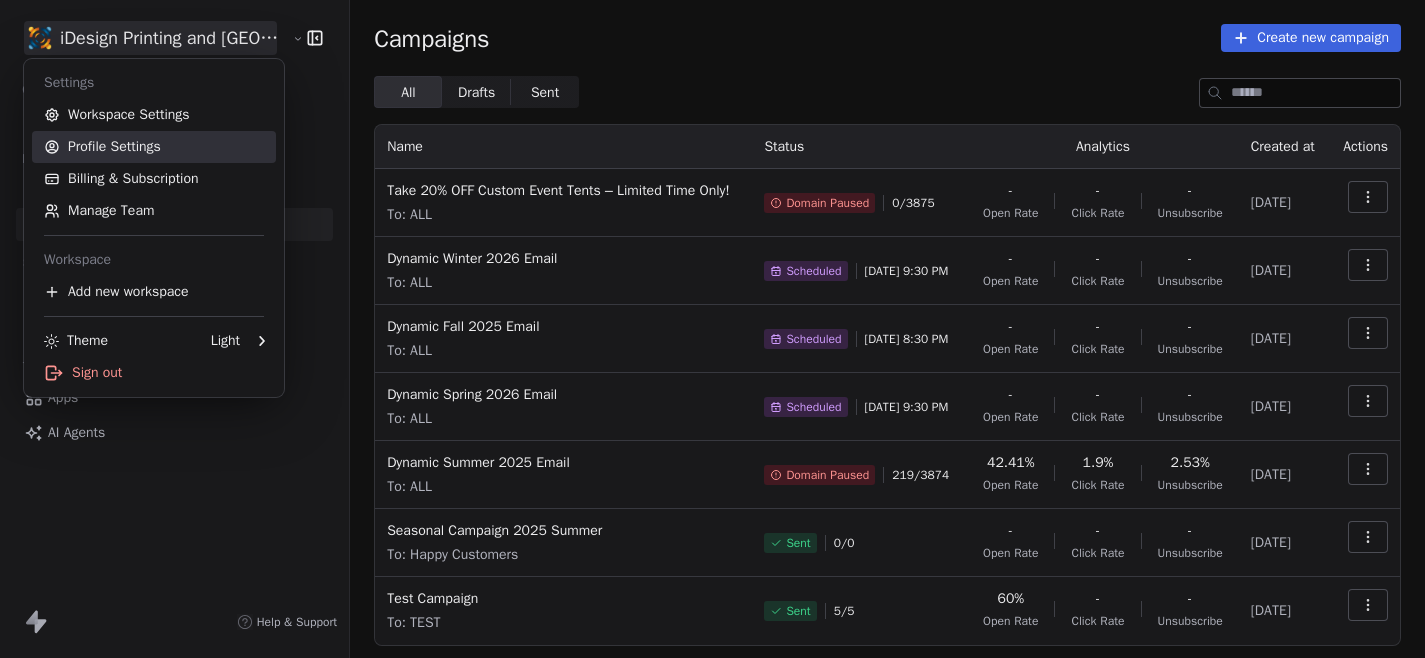 click on "Profile Settings" at bounding box center (154, 147) 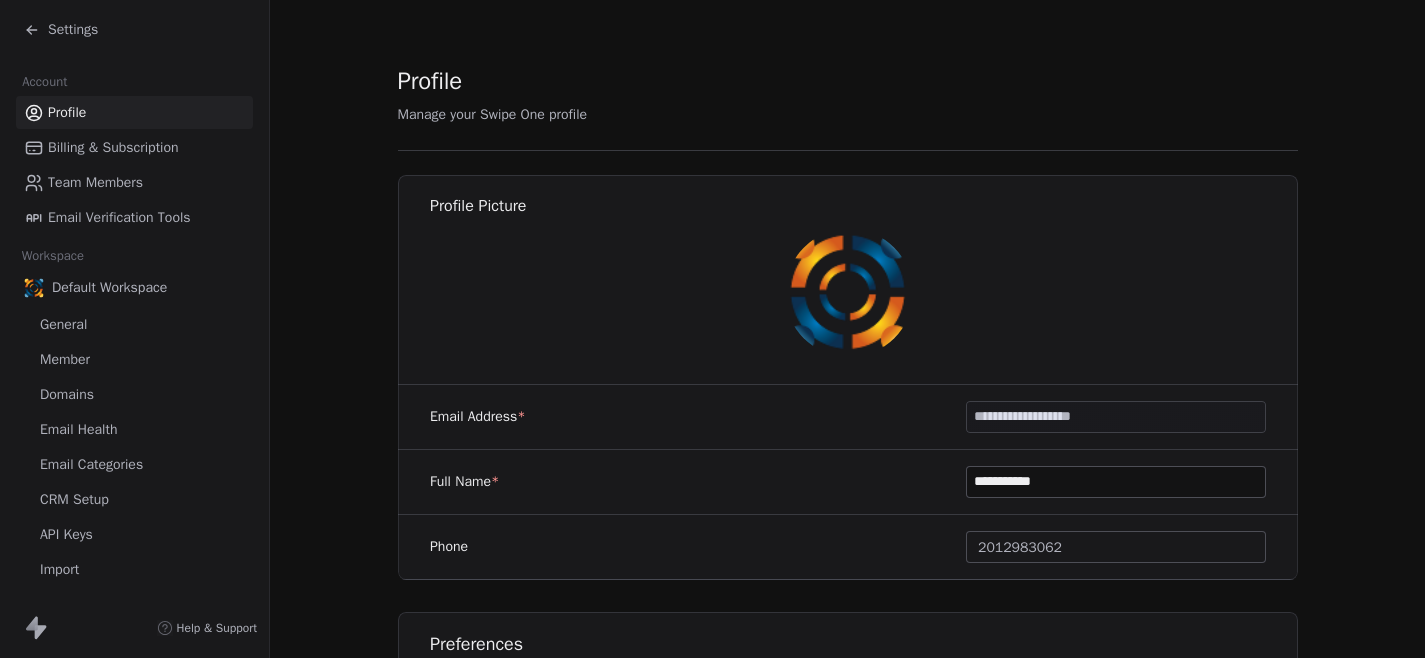 click on "Email Verification Tools" at bounding box center [119, 217] 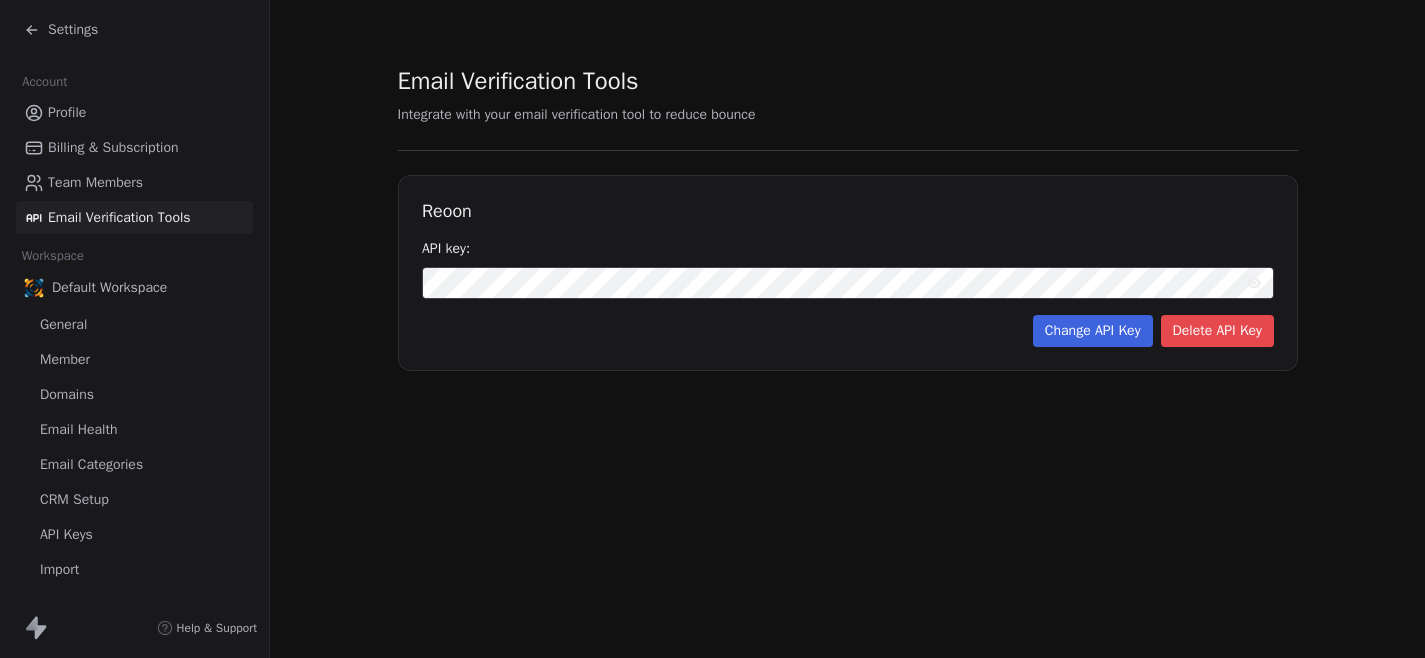click on "Email Health" at bounding box center [78, 429] 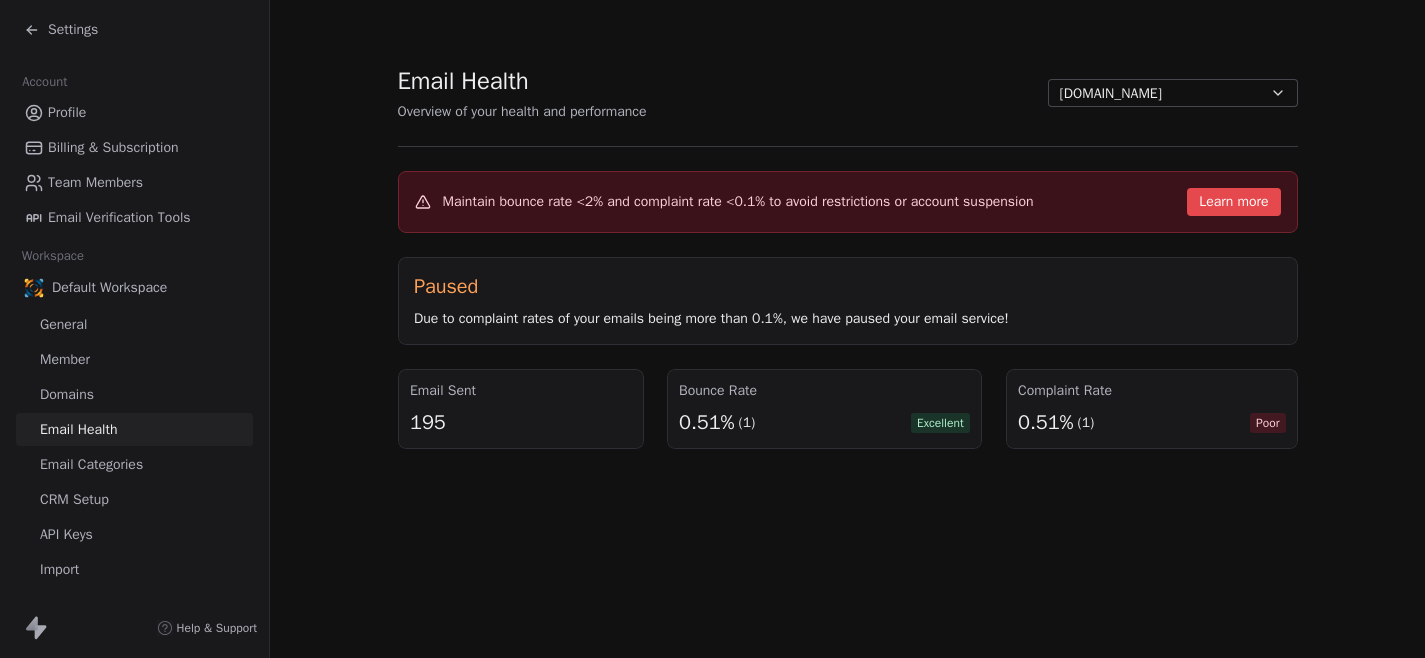 click on "Email Health Overview of your health and performance [DOMAIN_NAME] Maintain bounce rate <2% and complaint rate <0.1% to avoid restrictions or account suspension Learn more Paused Due to complaint rates of your emails being more
than 0.1%, we have paused your email service! Email Sent 195 Bounce Rate 0.51% (1) Excellent Complaint Rate 0.51% (1) Poor" at bounding box center (847, 256) 